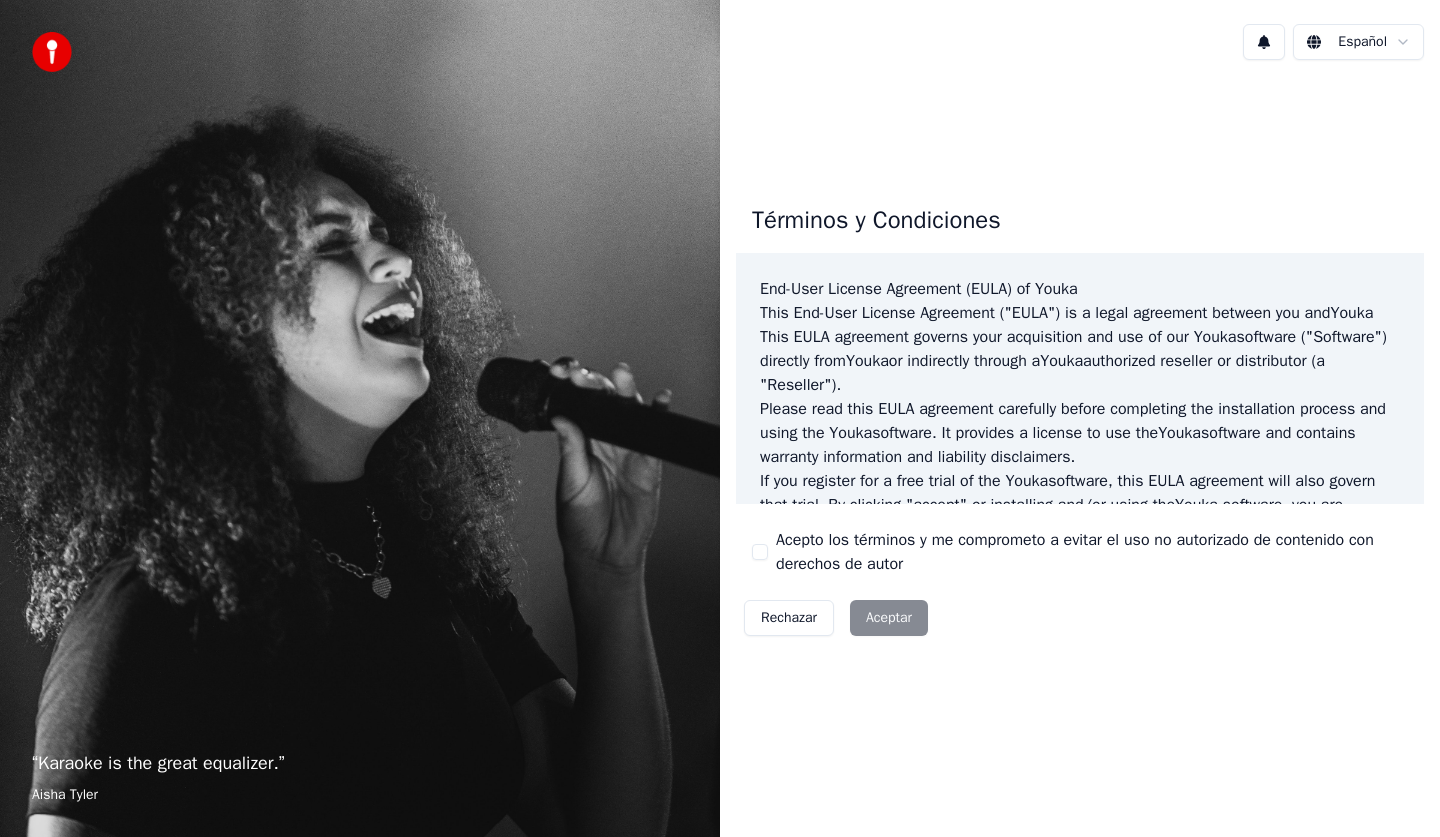 scroll, scrollTop: 0, scrollLeft: 0, axis: both 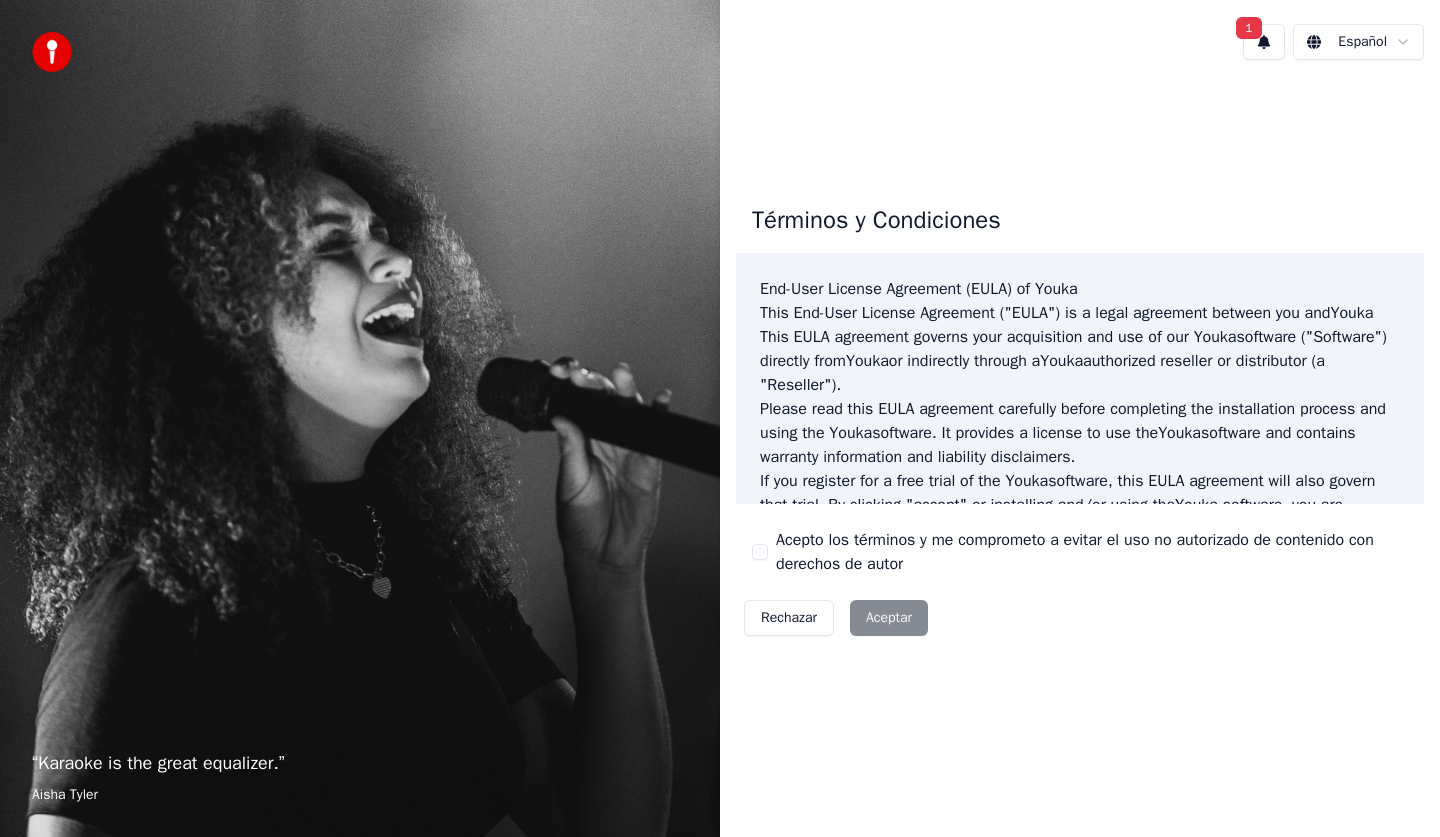 click on "1" at bounding box center [1248, 28] 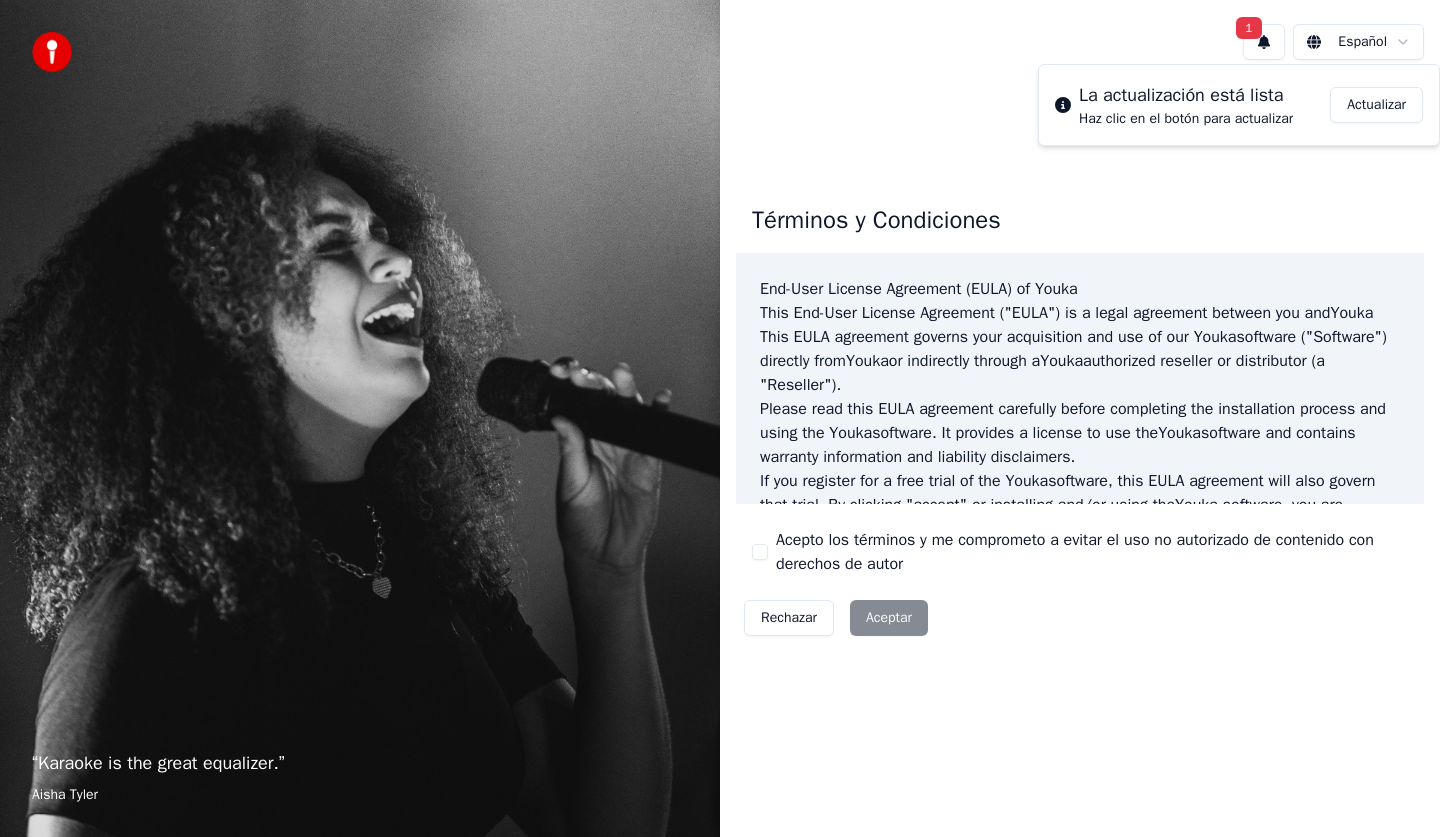 click on "Actualizar" at bounding box center [1376, 105] 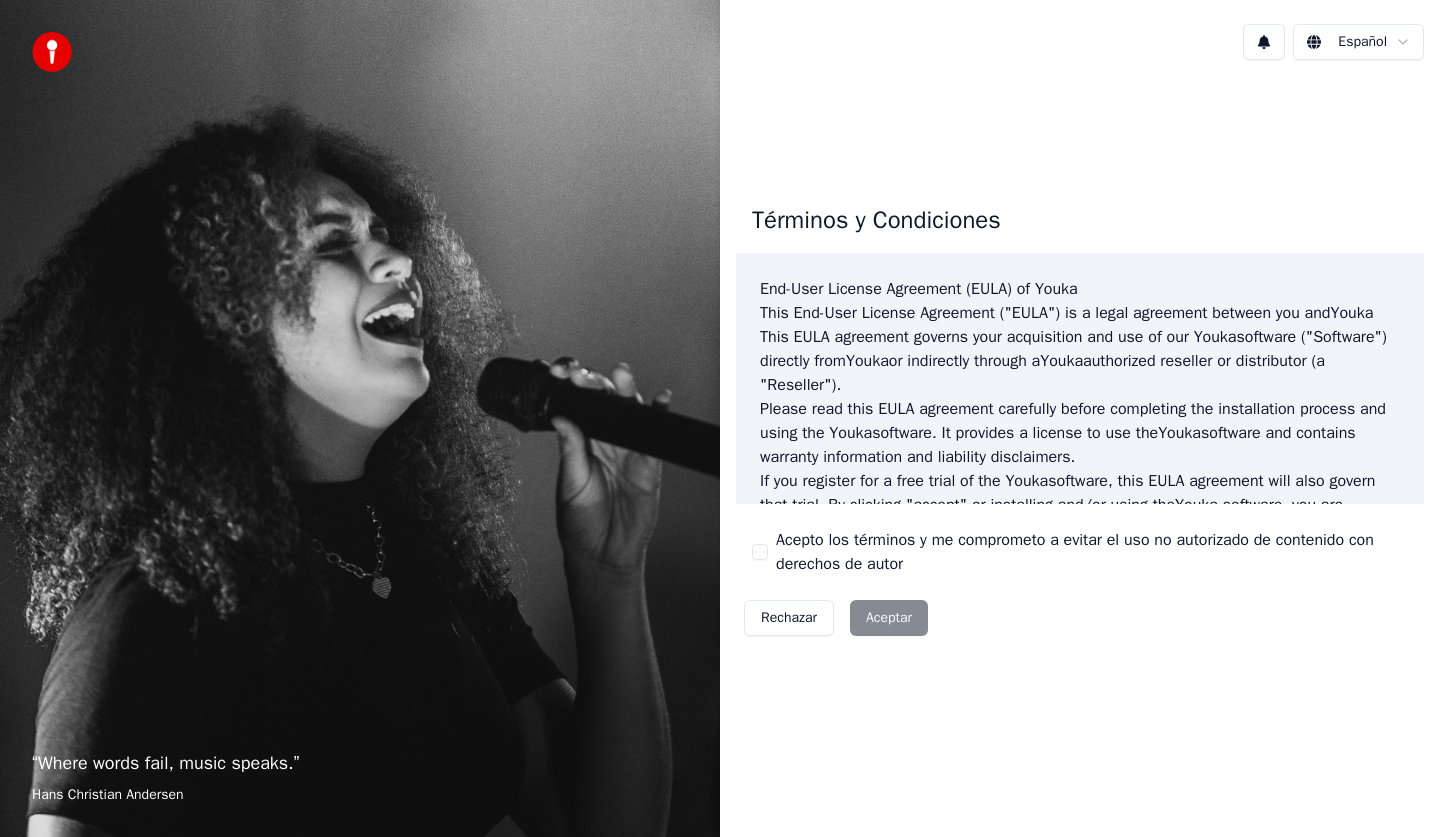 scroll, scrollTop: 0, scrollLeft: 0, axis: both 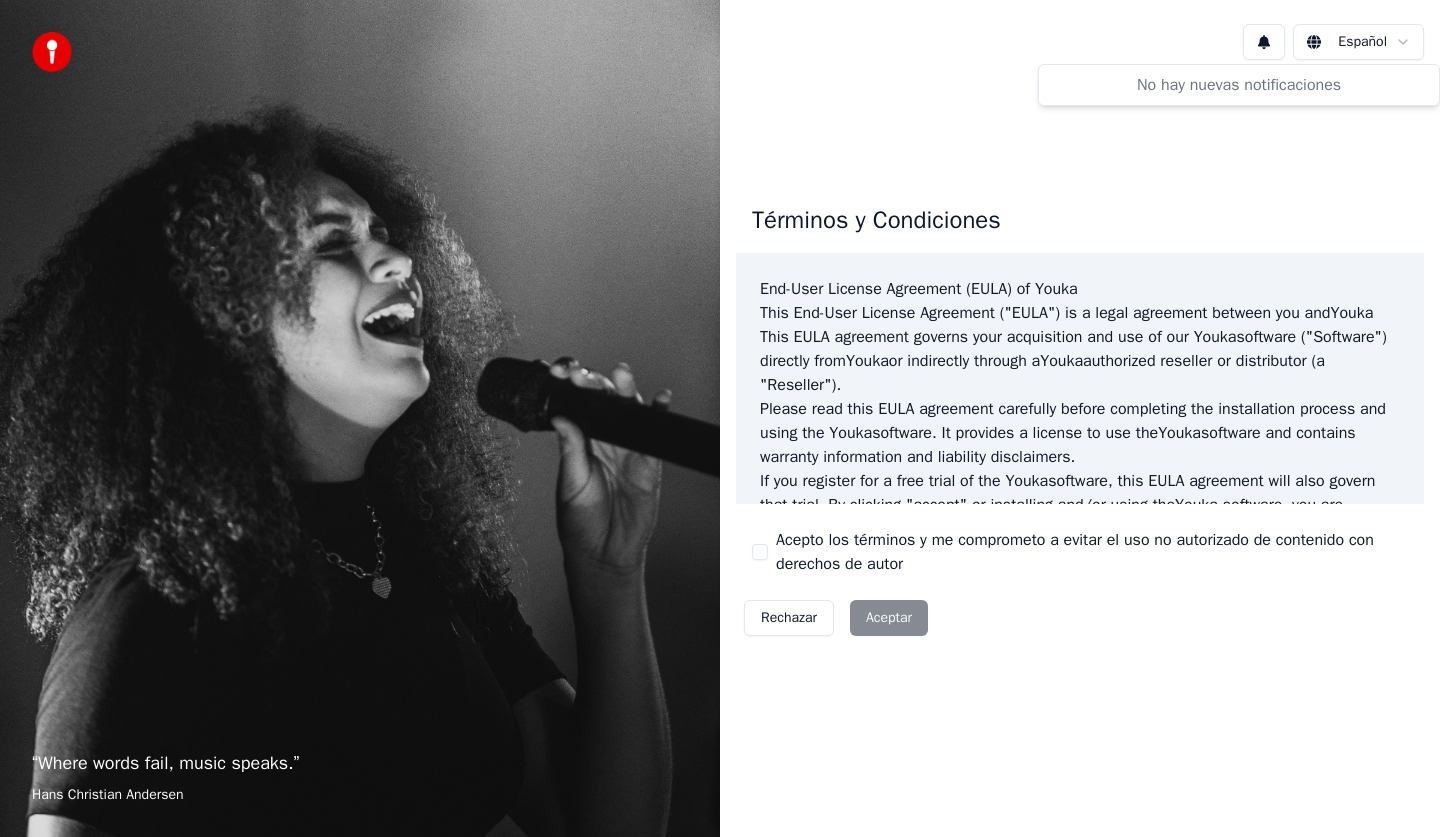 click on "Términos y Condiciones End-User License Agreement (EULA) of   Youka This End-User License Agreement ("EULA") is a legal agreement between you and  Youka This EULA agreement governs your acquisition and use of our   Youka  software ("Software") directly from  Youka  or indirectly through a  Youka  authorized reseller or distributor (a "Reseller"). Please read this EULA agreement carefully before completing the installation process and using the   Youka  software. It provides a license to use the  Youka  software and contains warranty information and liability disclaimers. If you register for a free trial of the   Youka  software, this EULA agreement will also govern that trial. By clicking "accept" or installing and/or using the  Youka   software, you are confirming your acceptance of the Software and agreeing to become bound by the terms of this EULA agreement. This EULA agreement shall apply only to the Software supplied by   Youka Youka   EULA Template  for   Youka . License Grant Youka   Youka   Youka" at bounding box center (1080, 416) 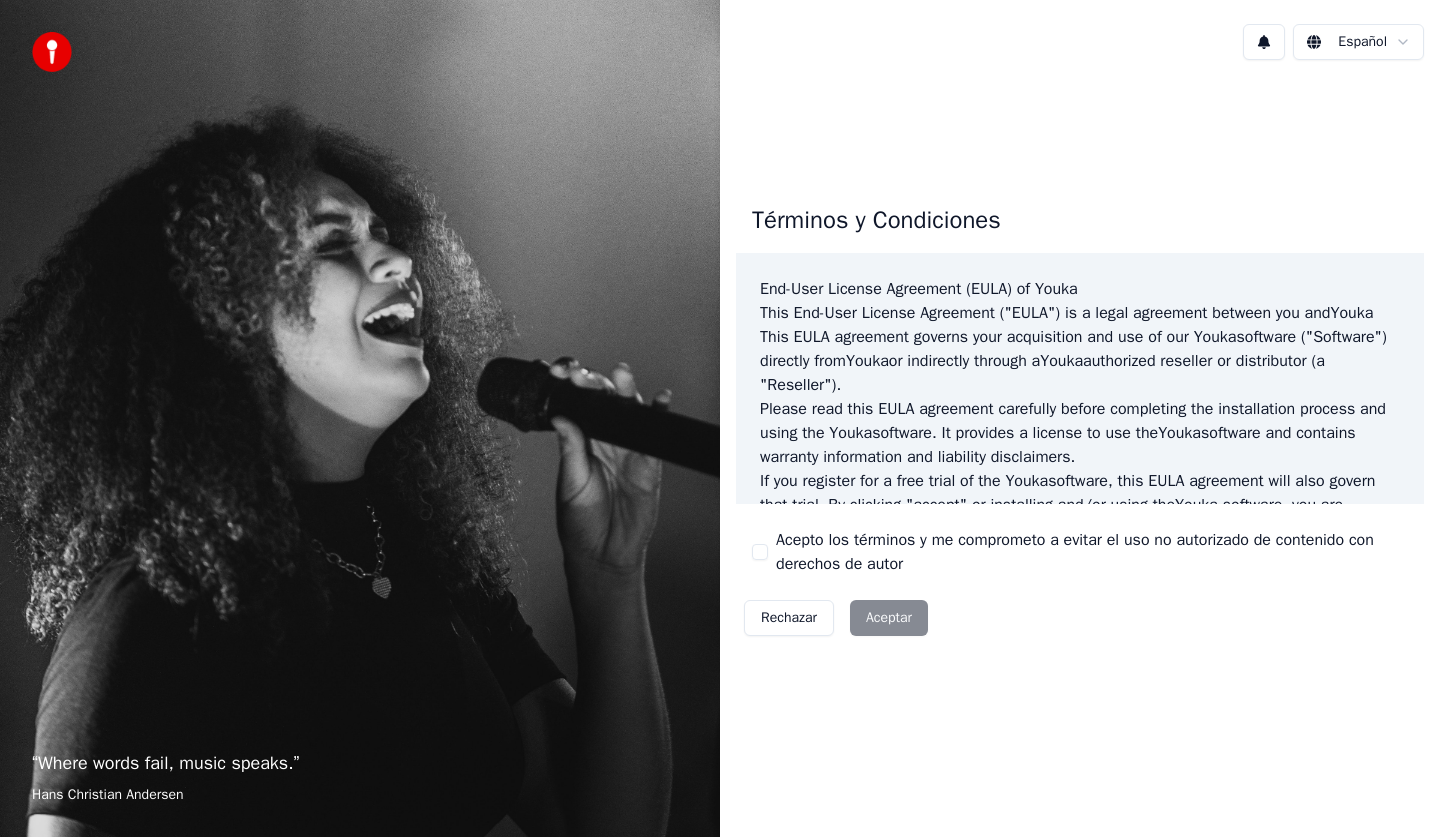 click on "“ Where words fail, music speaks. ” Hans Christian Andersen" at bounding box center (360, 418) 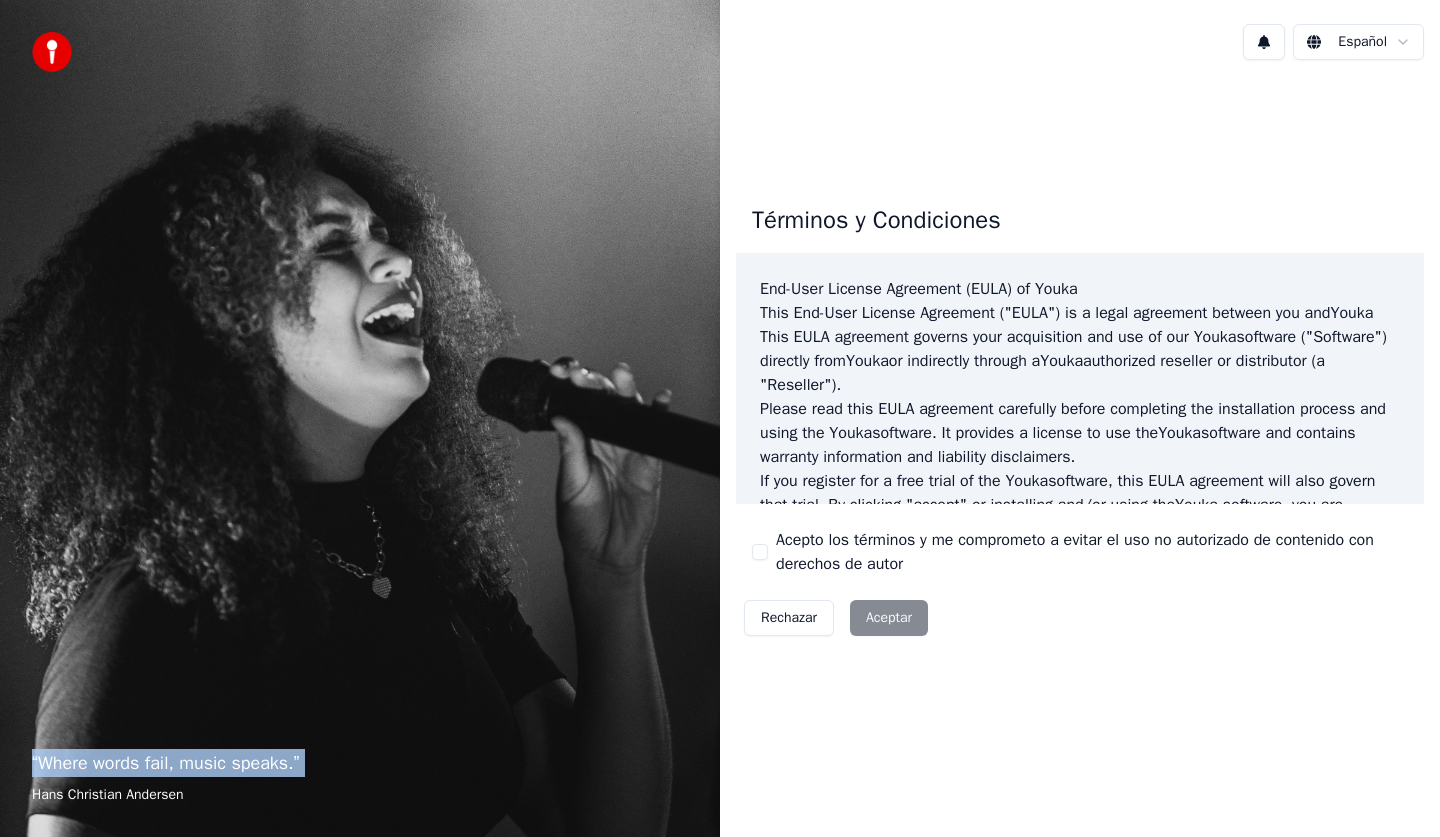 click on "“ Where words fail, music speaks. ” Hans Christian Andersen" at bounding box center [360, 418] 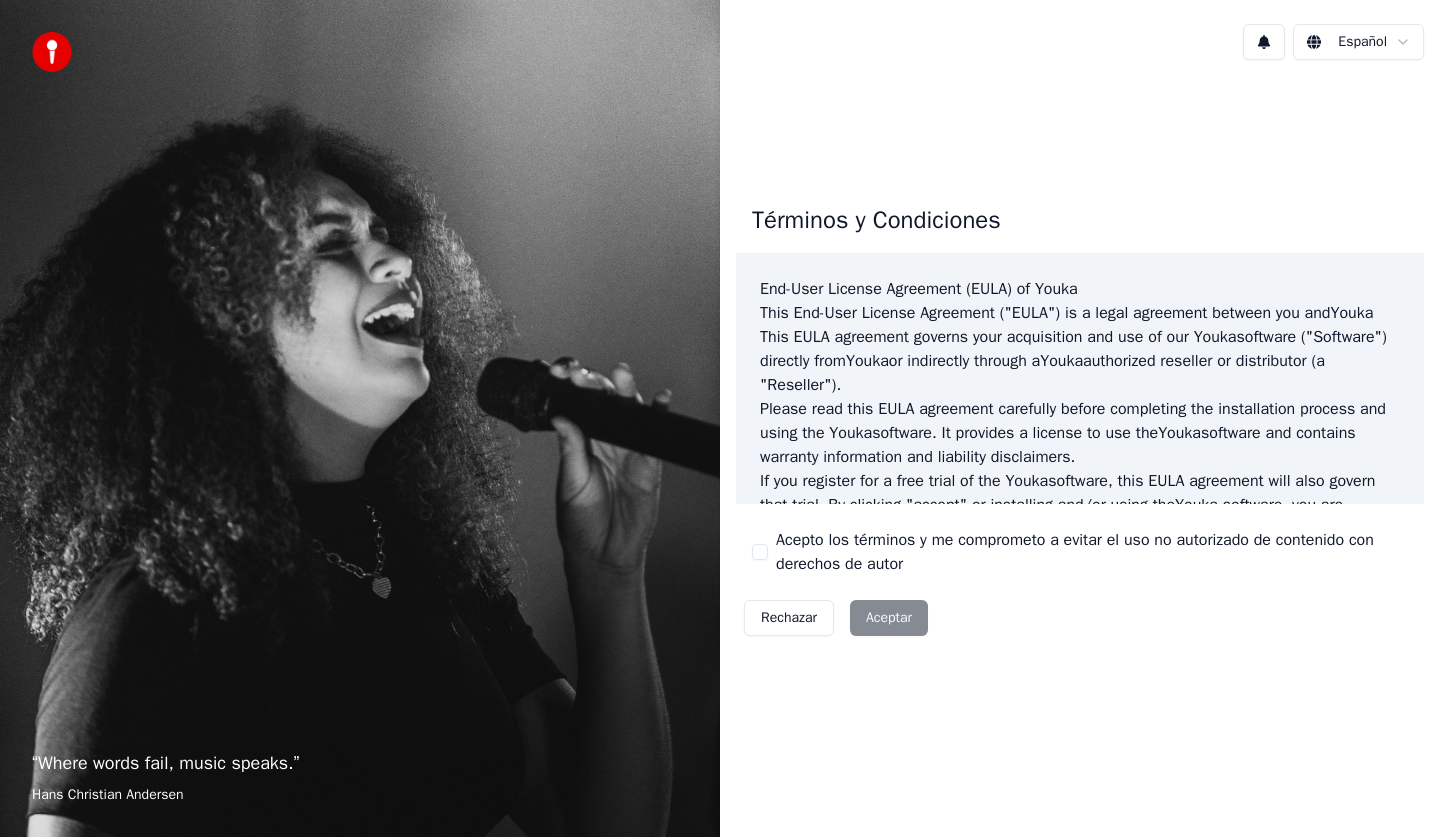 click on "Términos y Condiciones" at bounding box center (876, 221) 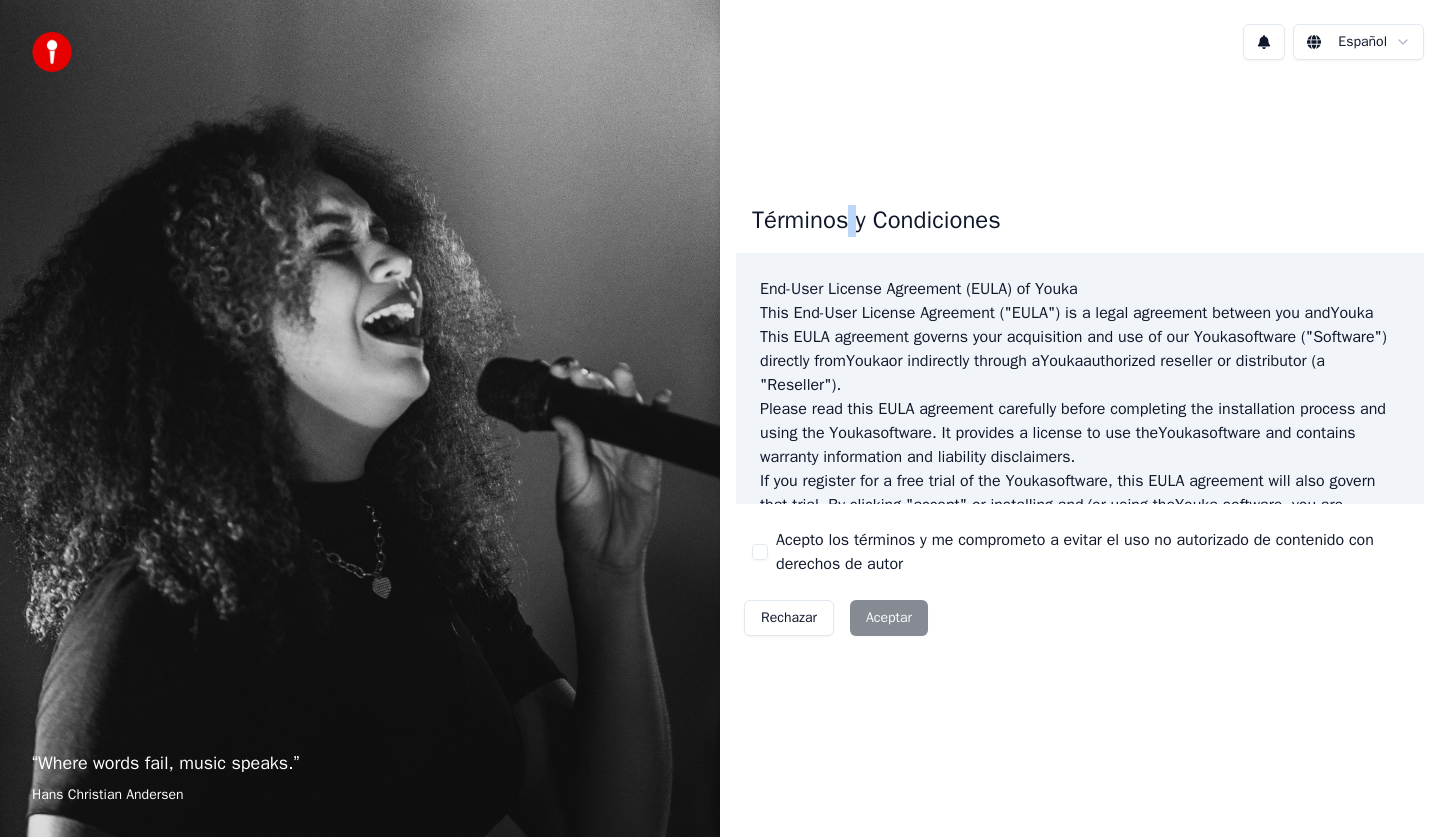 click on "Términos y Condiciones" at bounding box center [876, 221] 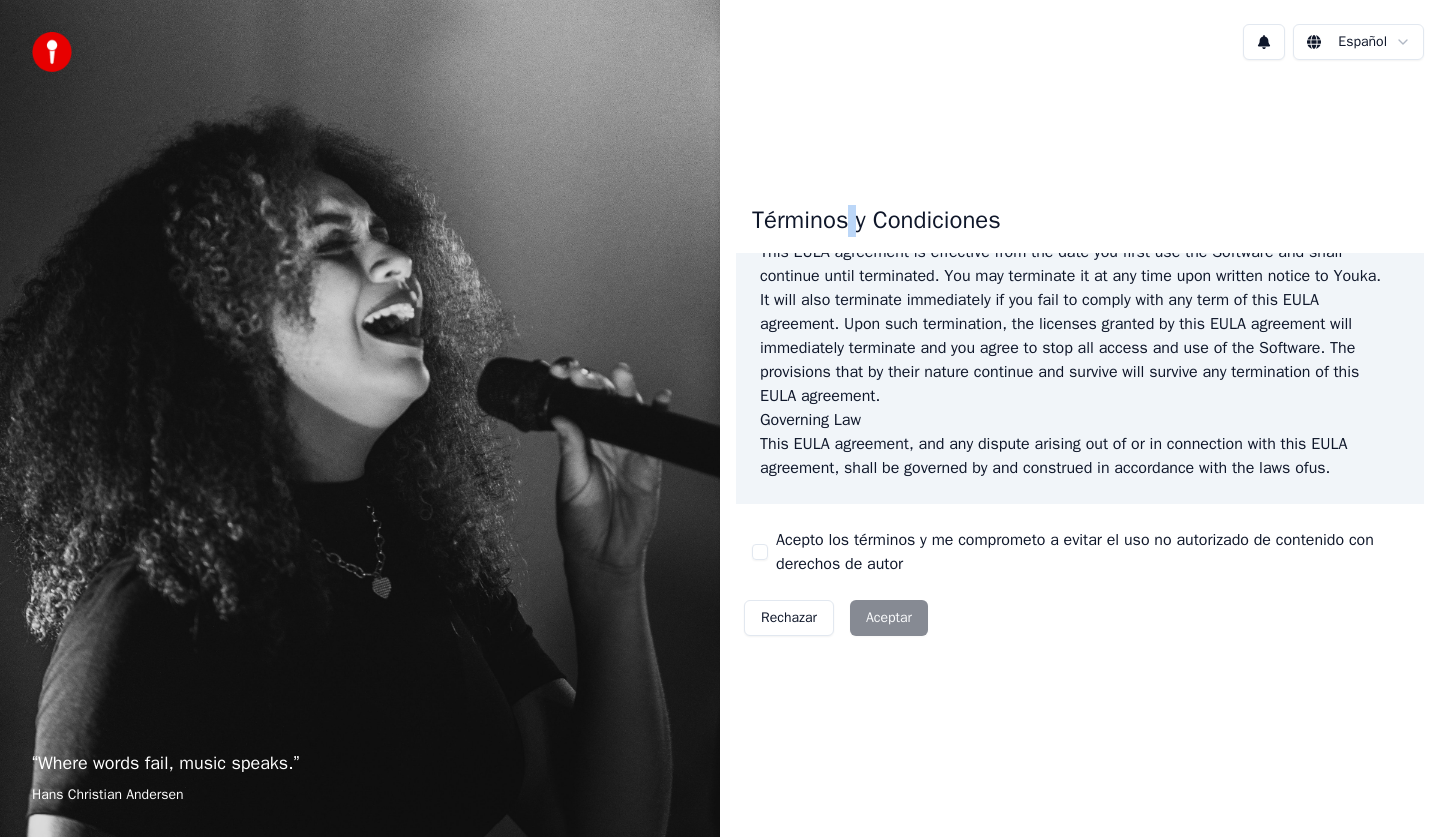 scroll, scrollTop: 1213, scrollLeft: 0, axis: vertical 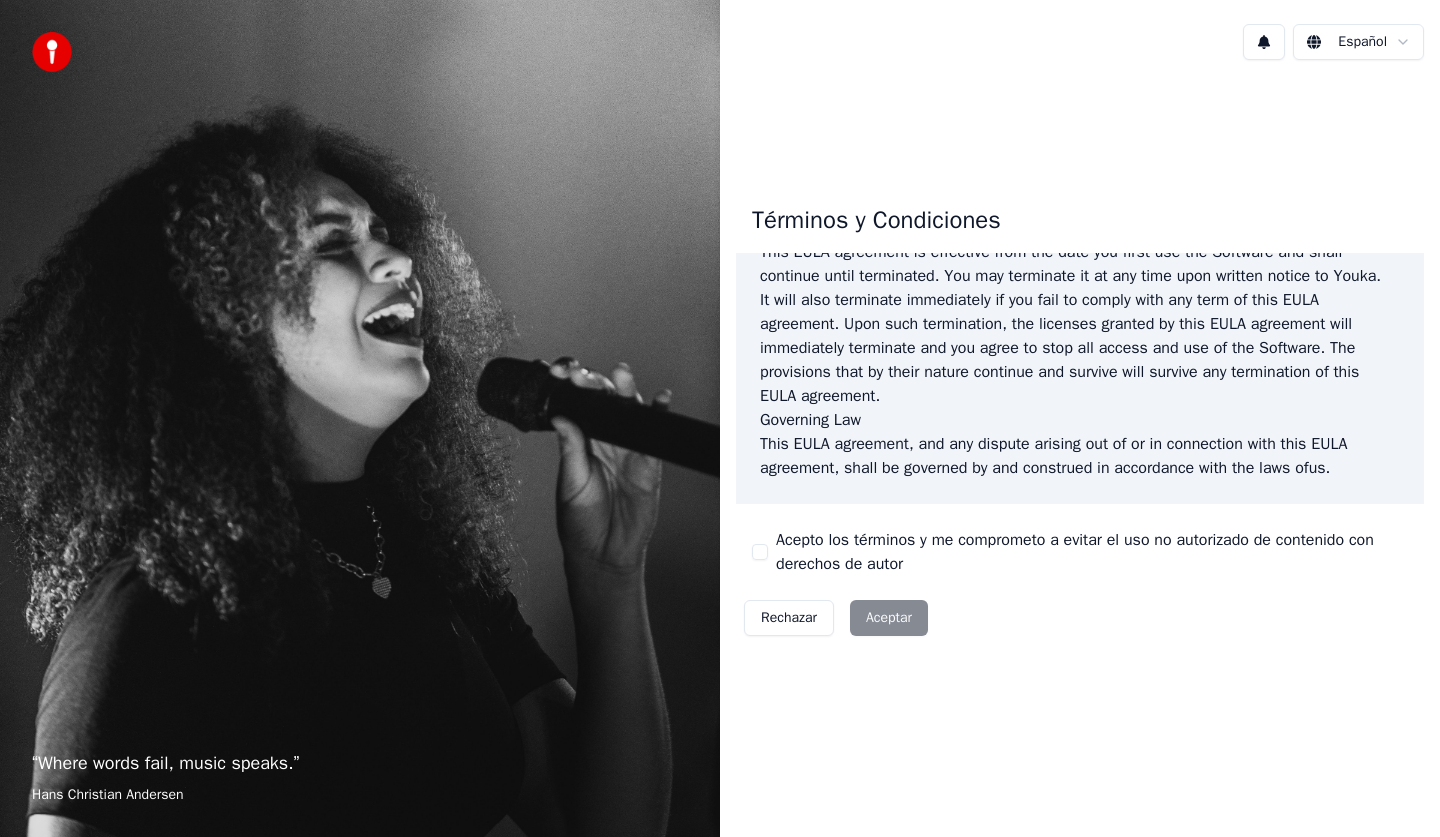 click on "Rechazar Aceptar" at bounding box center [836, 618] 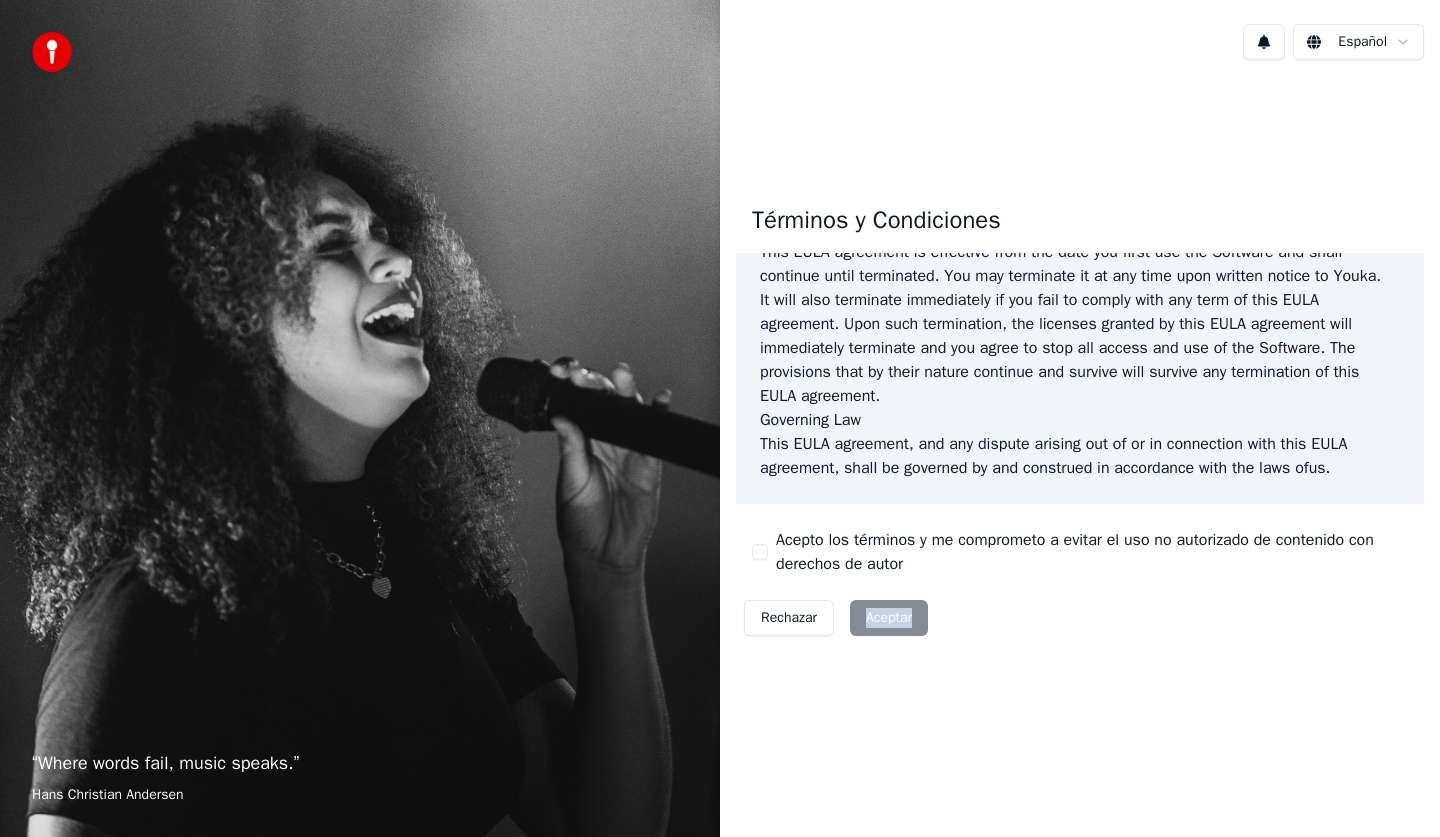 click on "Rechazar Aceptar" at bounding box center (836, 618) 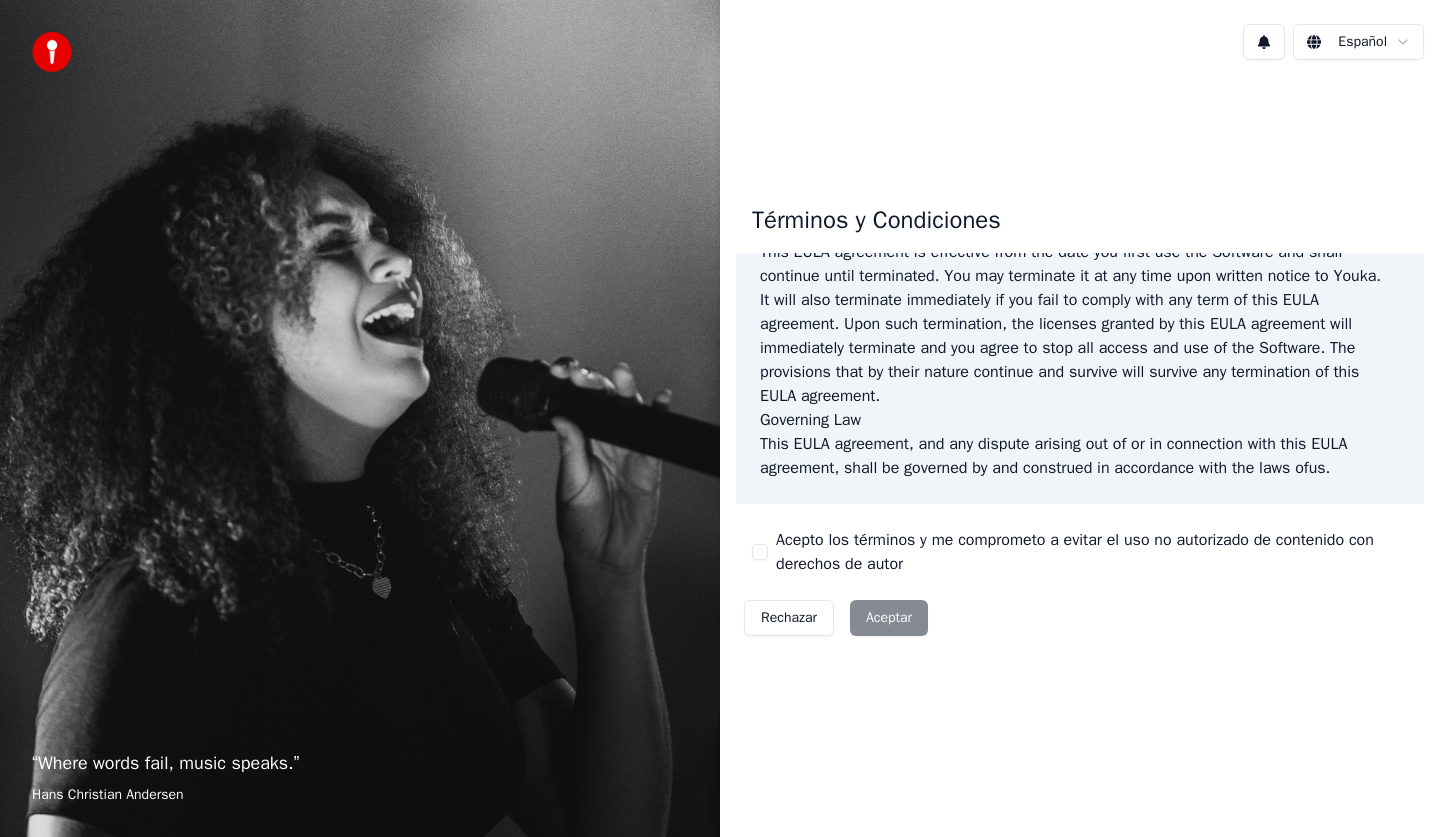 click on "Rechazar Aceptar" at bounding box center [836, 618] 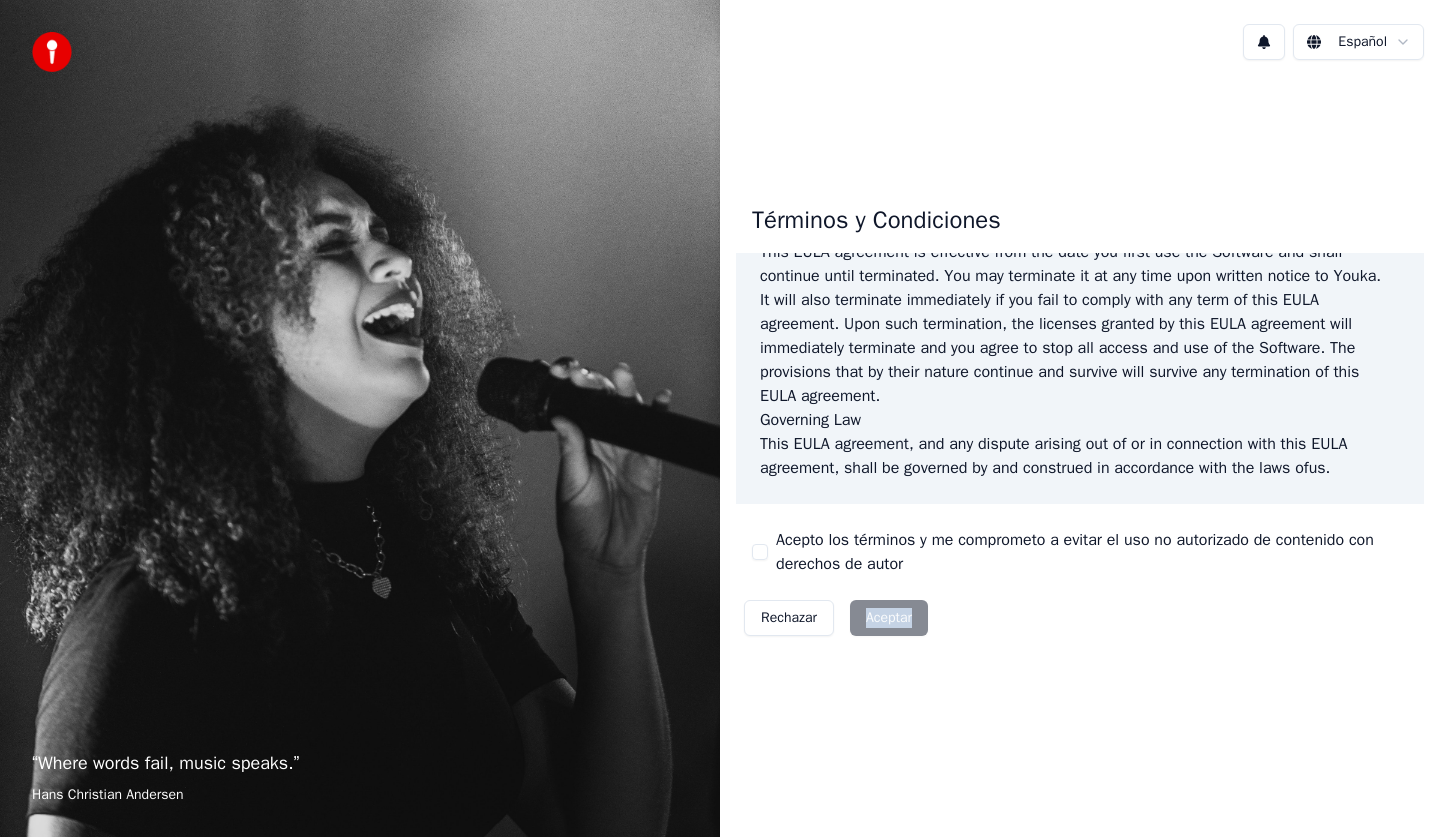 click on "Rechazar Aceptar" at bounding box center [836, 618] 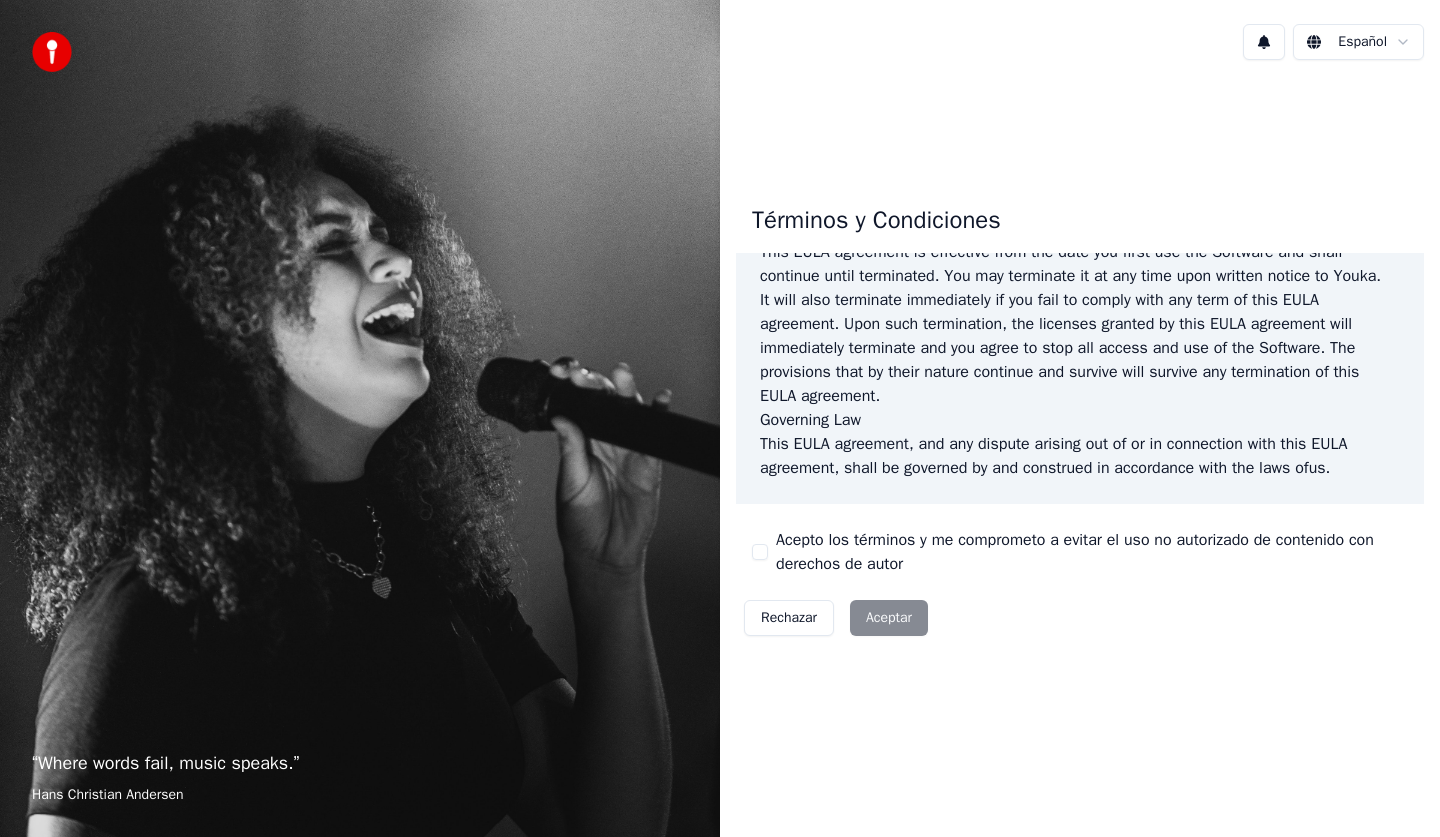 click on "Rechazar Aceptar" at bounding box center [836, 618] 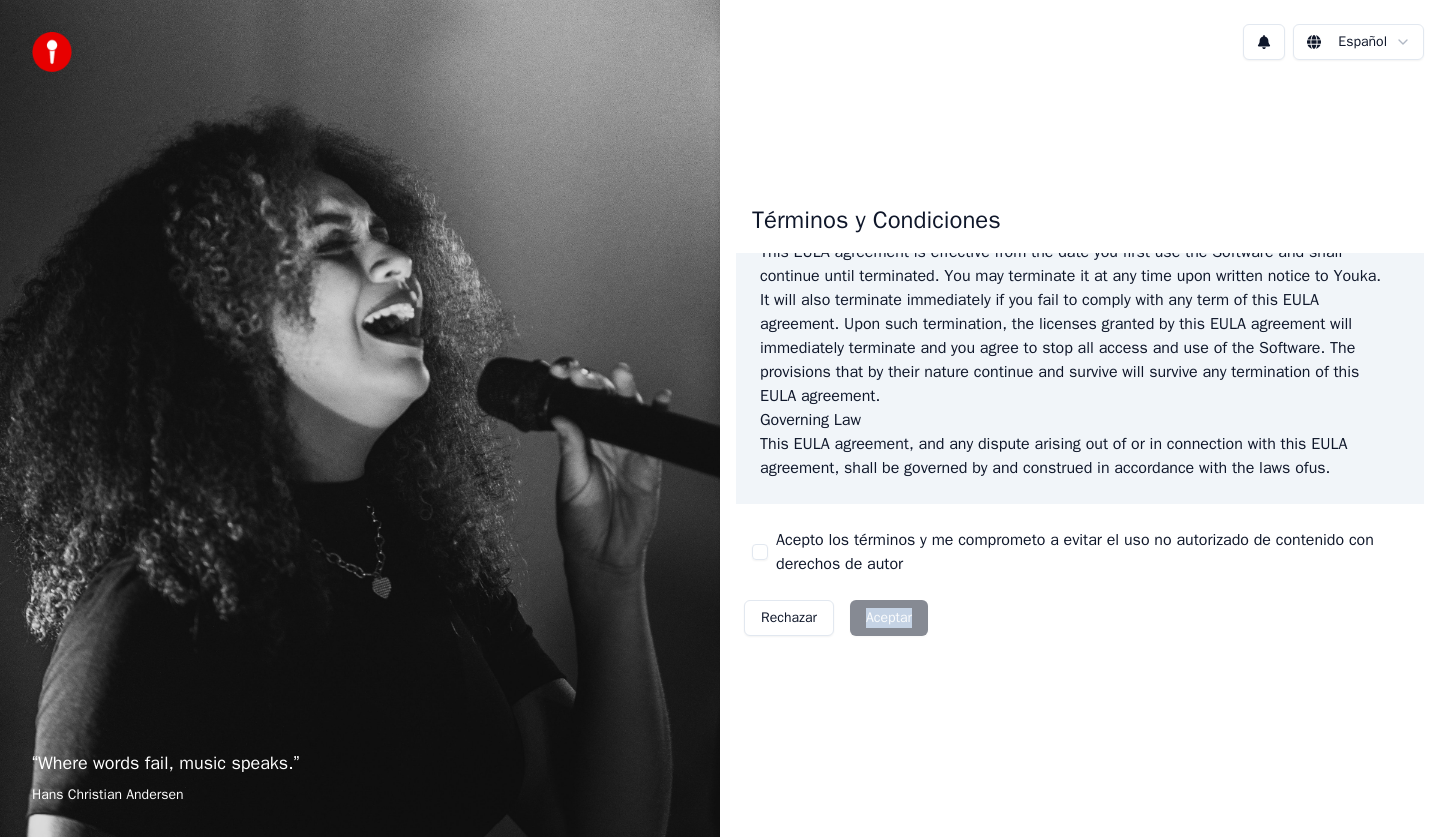 click on "Rechazar Aceptar" at bounding box center [836, 618] 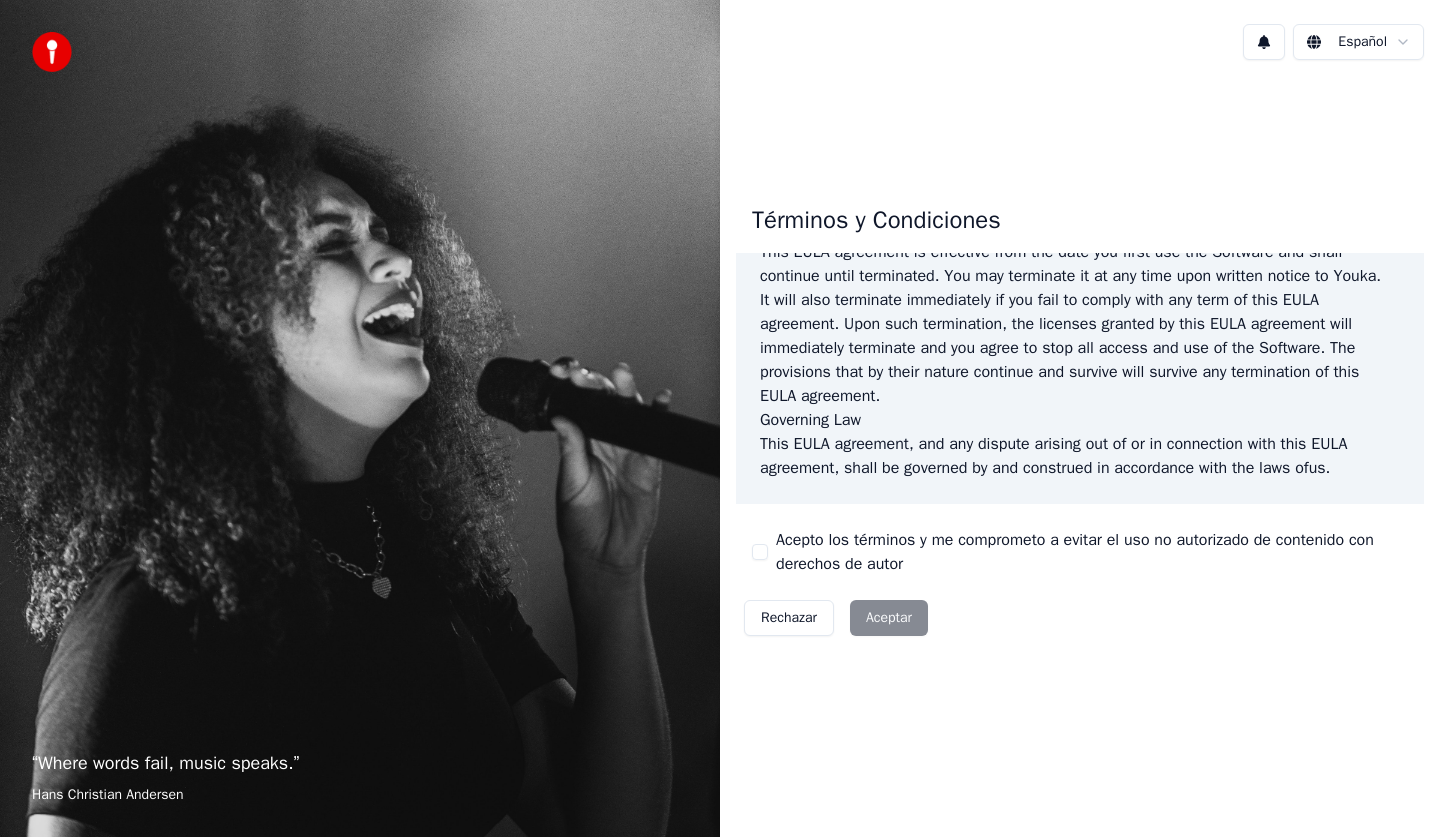 click on "Términos y Condiciones End-User License Agreement (EULA) of   Youka This End-User License Agreement ("EULA") is a legal agreement between you and  Youka This EULA agreement governs your acquisition and use of our   Youka  software ("Software") directly from  Youka  or indirectly through a  Youka  authorized reseller or distributor (a "Reseller"). Please read this EULA agreement carefully before completing the installation process and using the   Youka  software. It provides a license to use the  Youka  software and contains warranty information and liability disclaimers. If you register for a free trial of the   Youka  software, this EULA agreement will also govern that trial. By clicking "accept" or installing and/or using the  Youka   software, you are confirming your acceptance of the Software and agreeing to become bound by the terms of this EULA agreement. This EULA agreement shall apply only to the Software supplied by   Youka Youka   EULA Template  for   Youka . License Grant Youka   Youka   Youka" at bounding box center (1080, 416) 